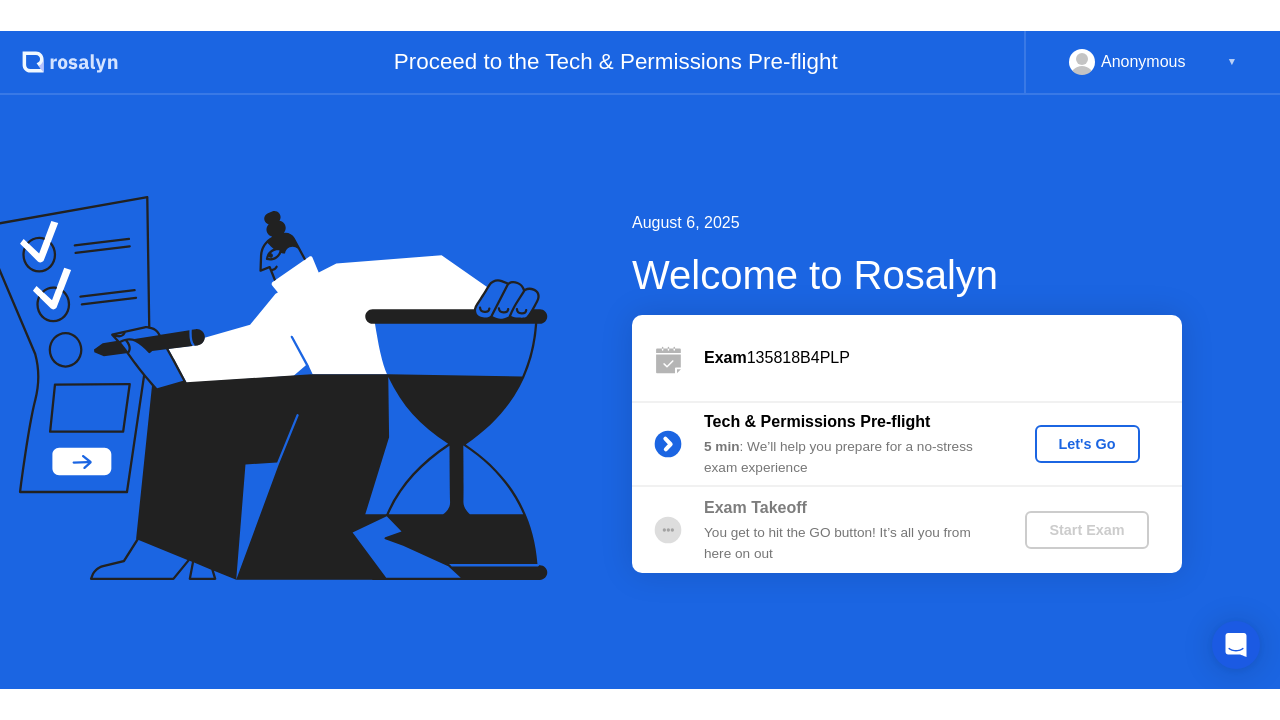 scroll, scrollTop: 0, scrollLeft: 0, axis: both 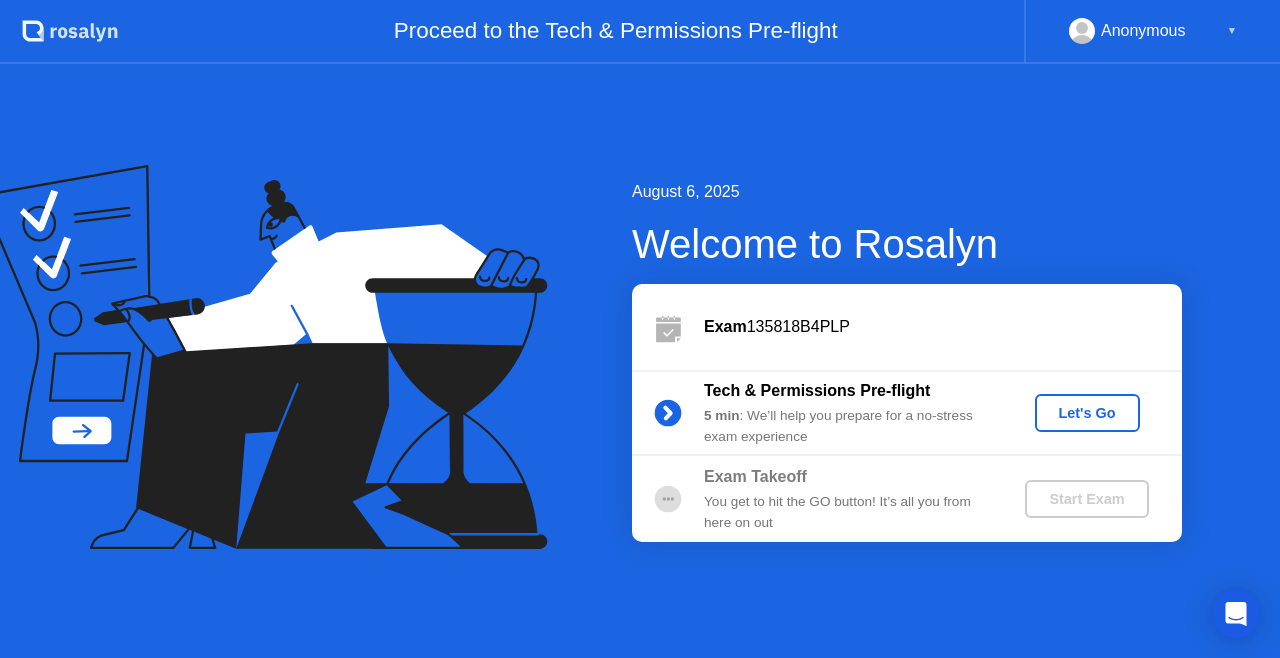 click on "Let's Go" 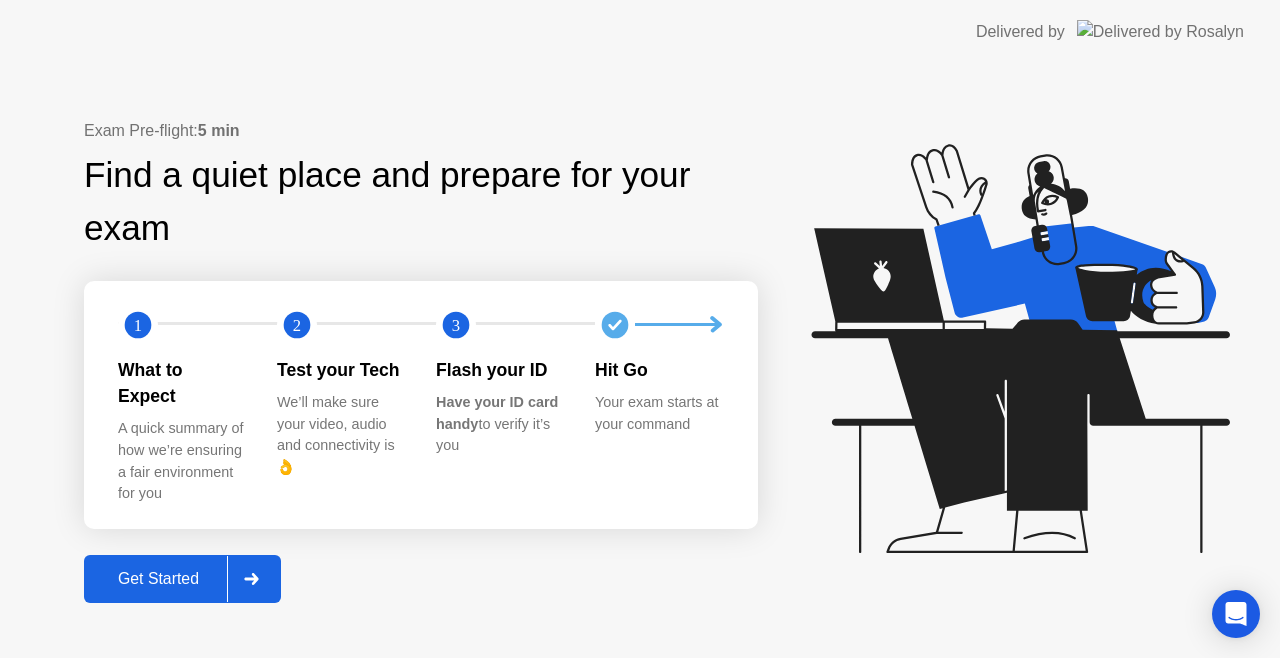 click 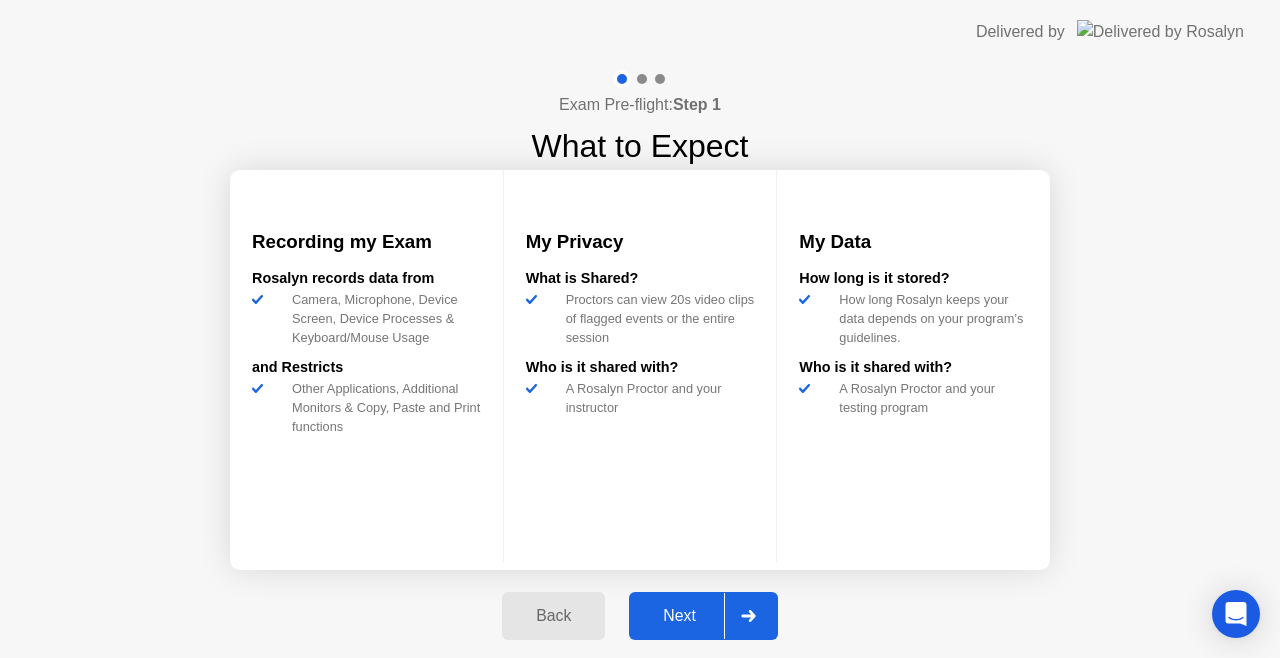 click 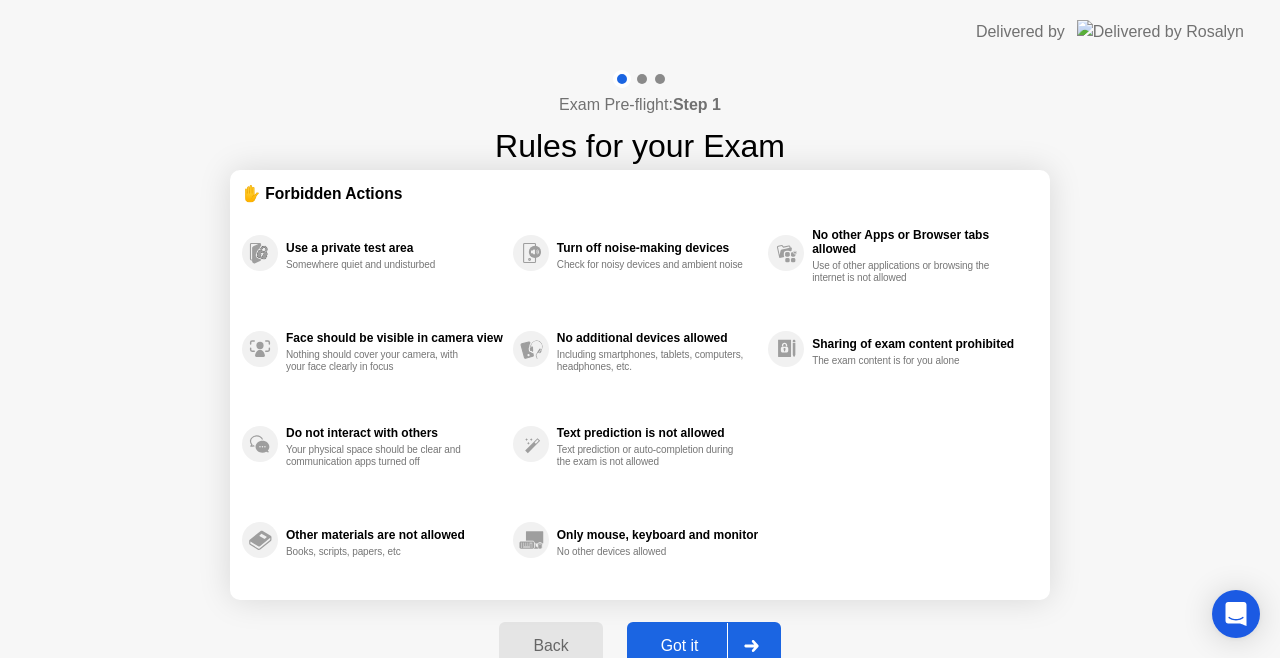click 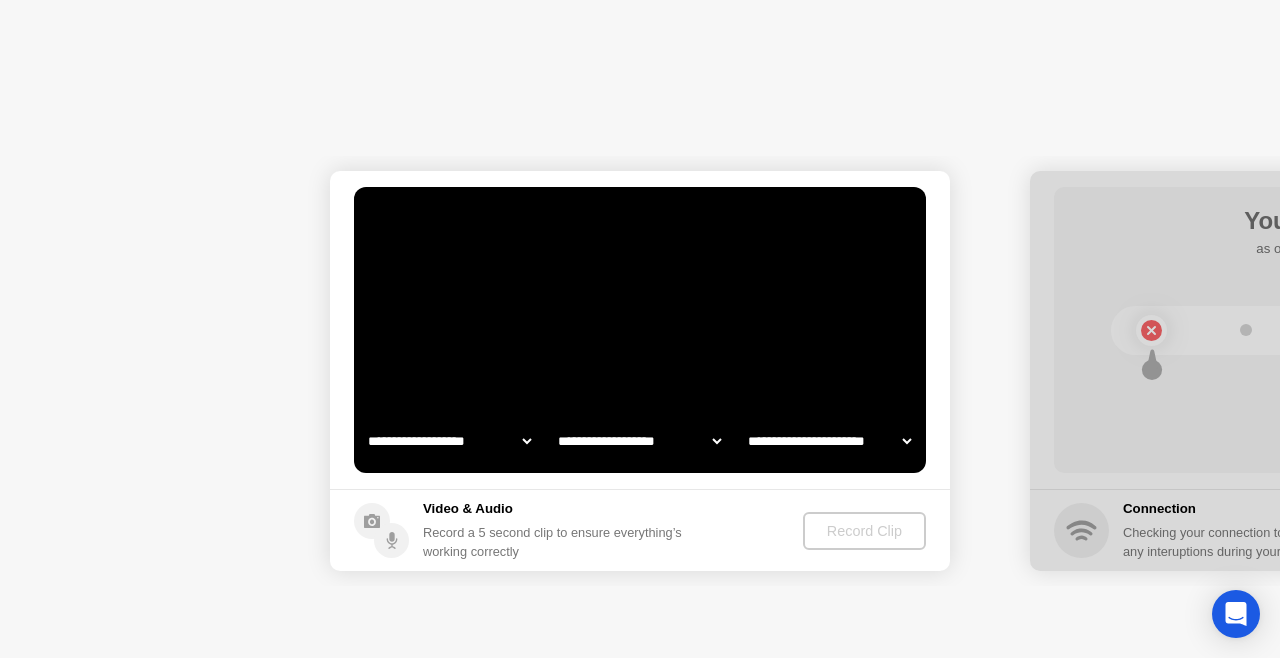 select on "**********" 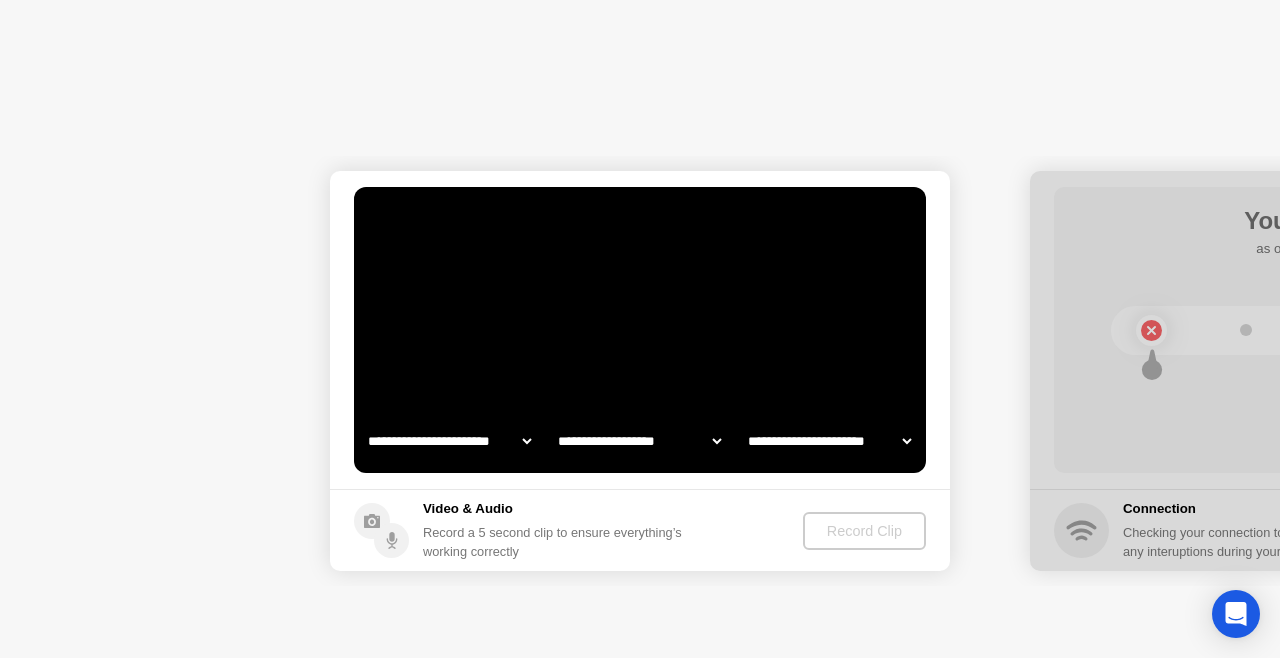 select on "*******" 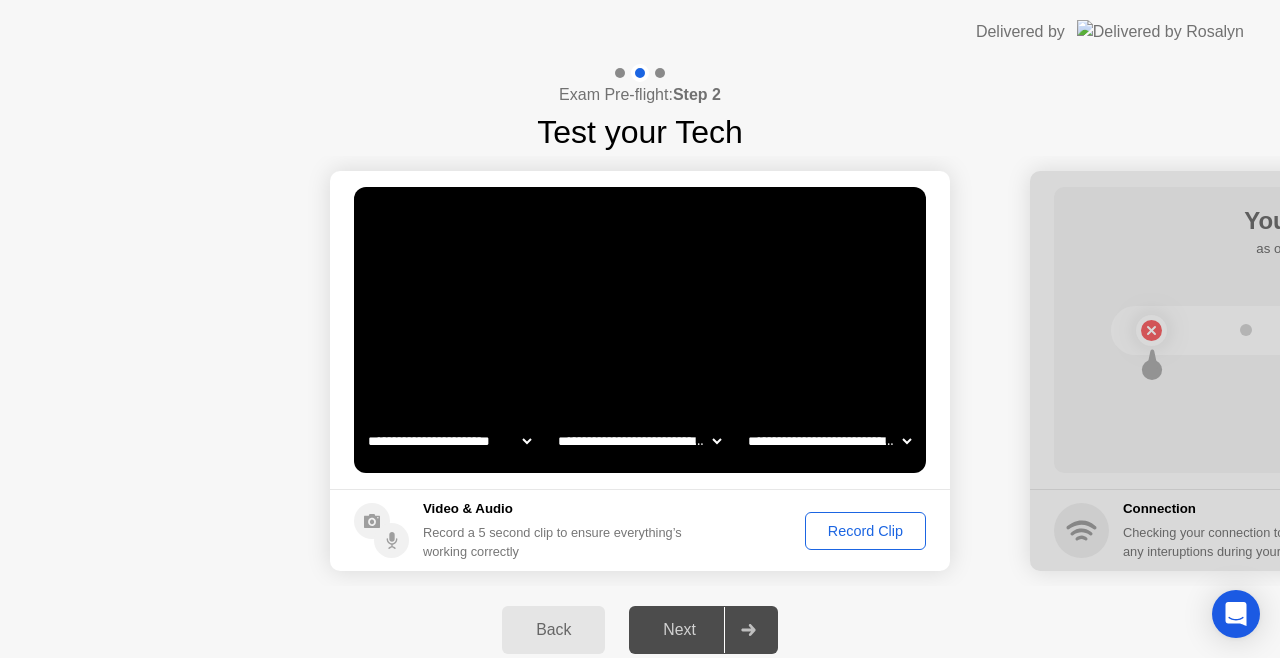 click 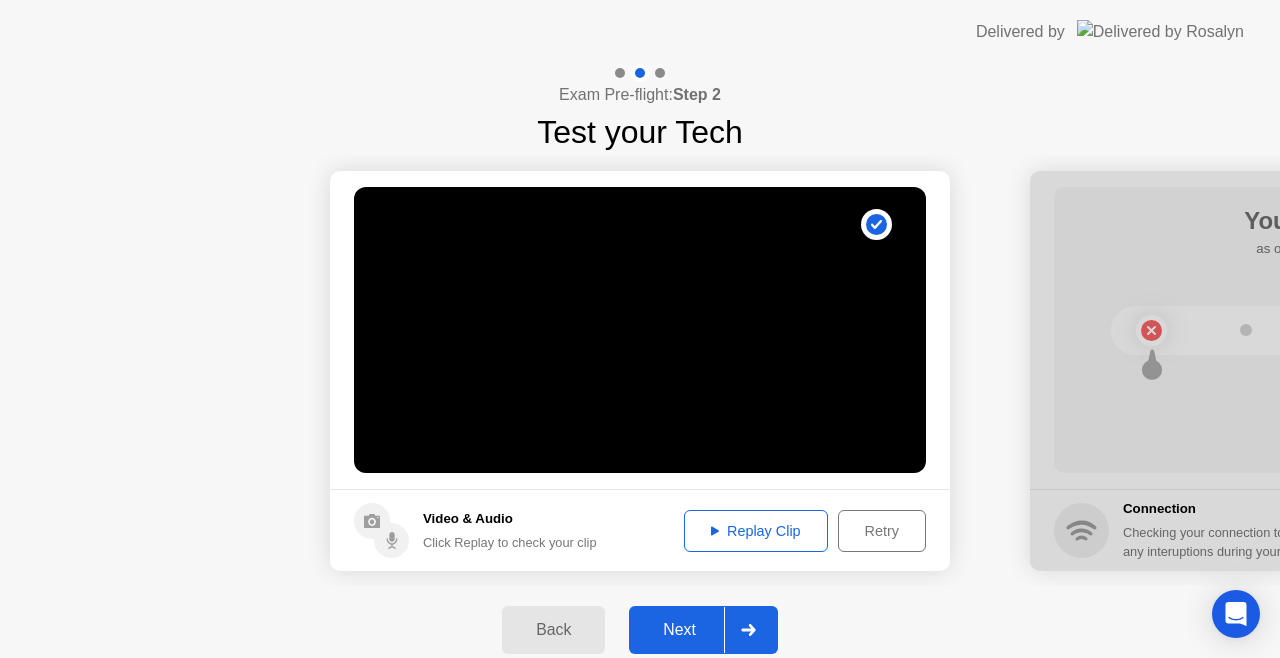 click on "Replay Clip" 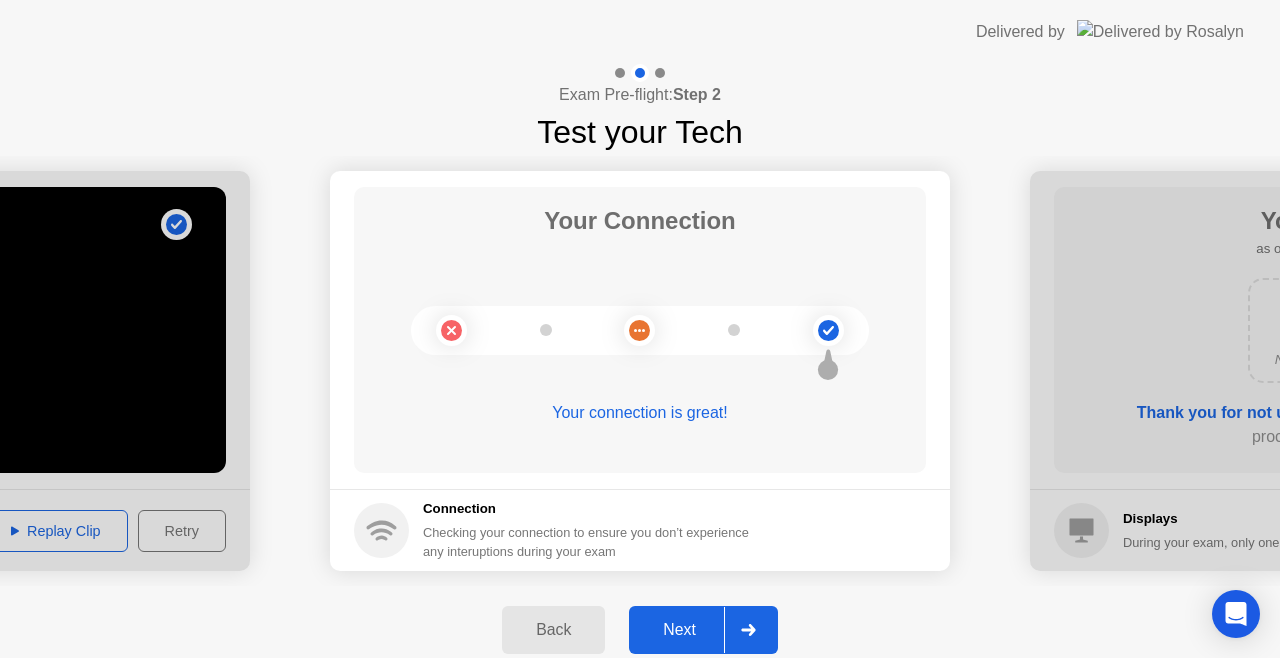 click 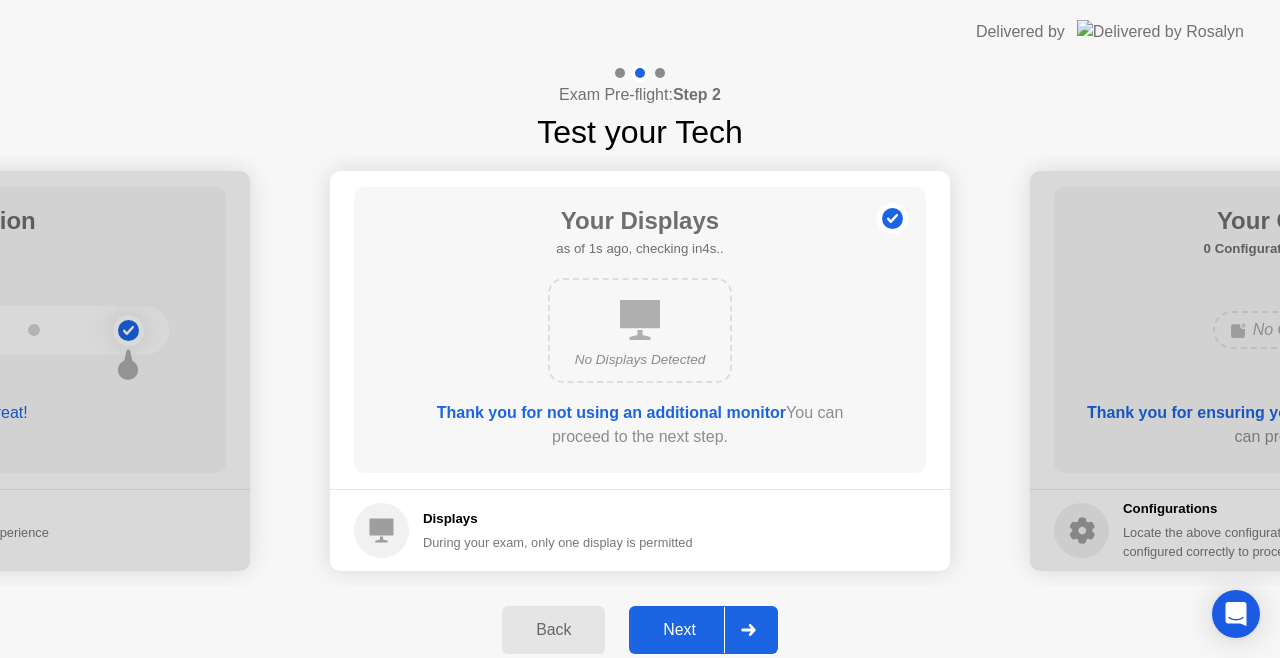 click 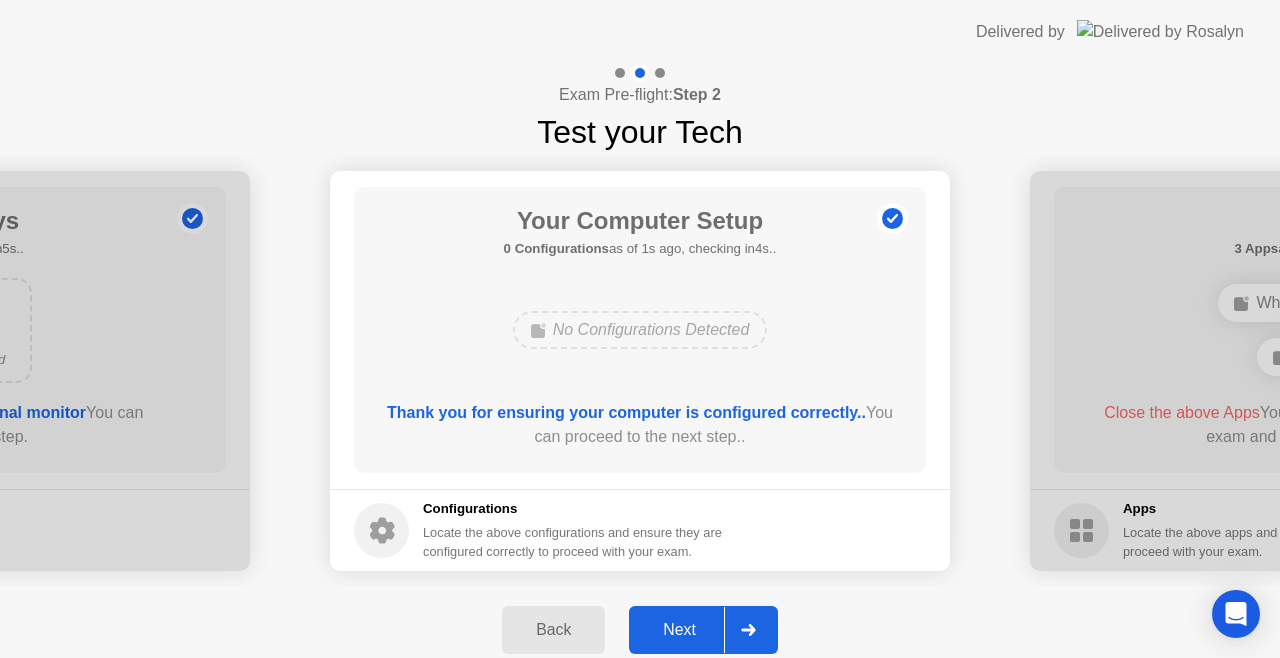 click 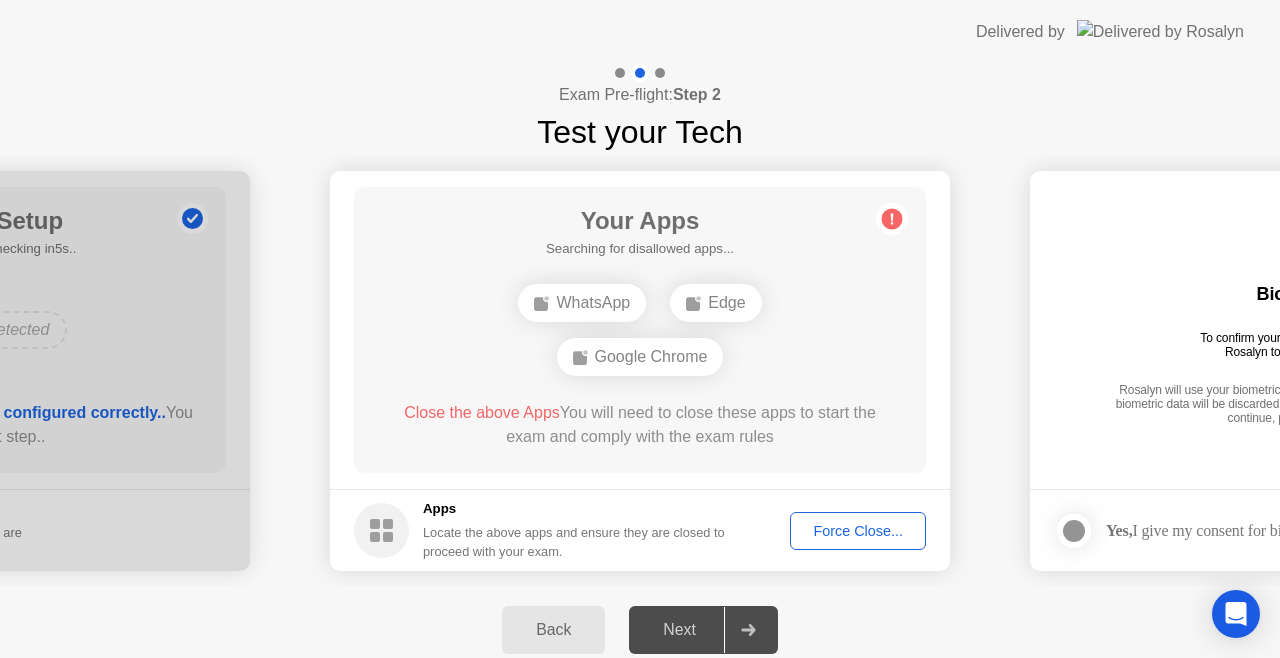 click 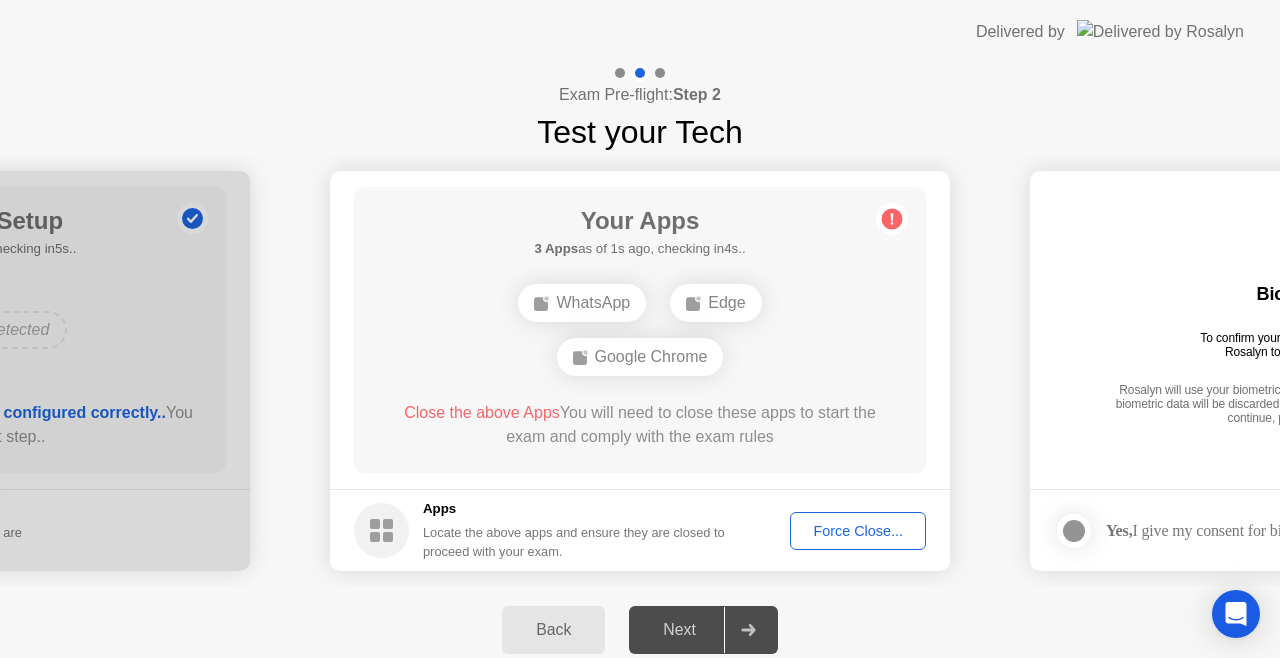 click on "Force Close..." 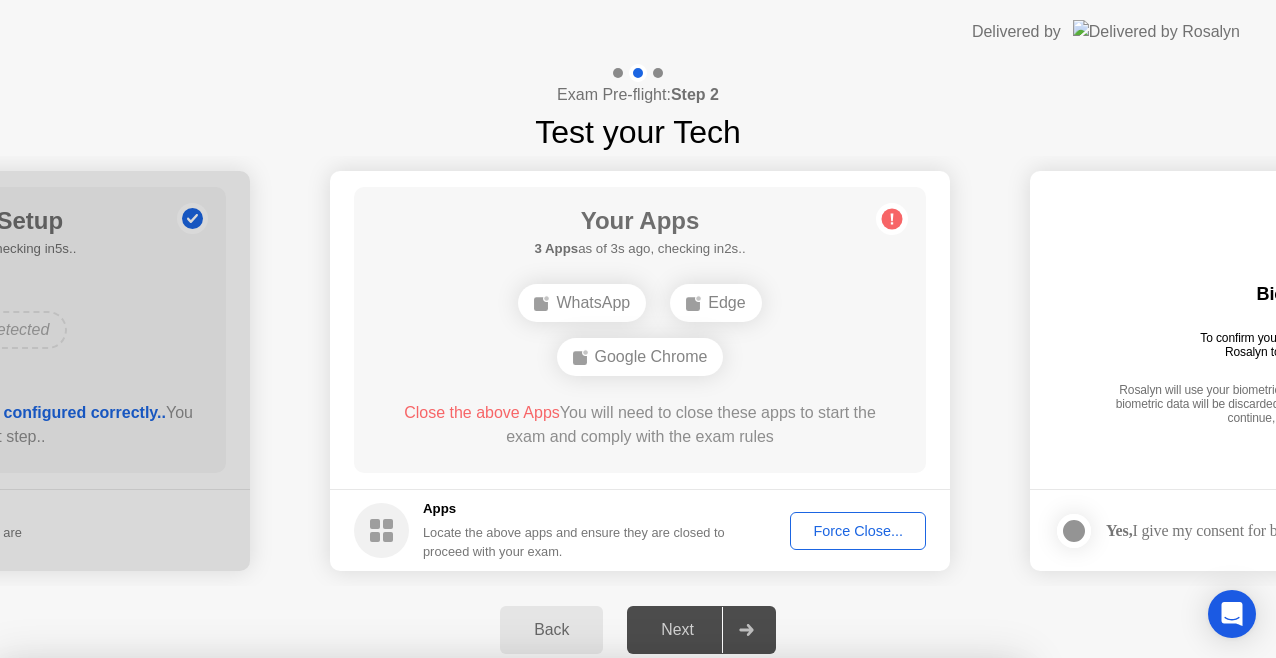 click on "Confirm" at bounding box center (577, 934) 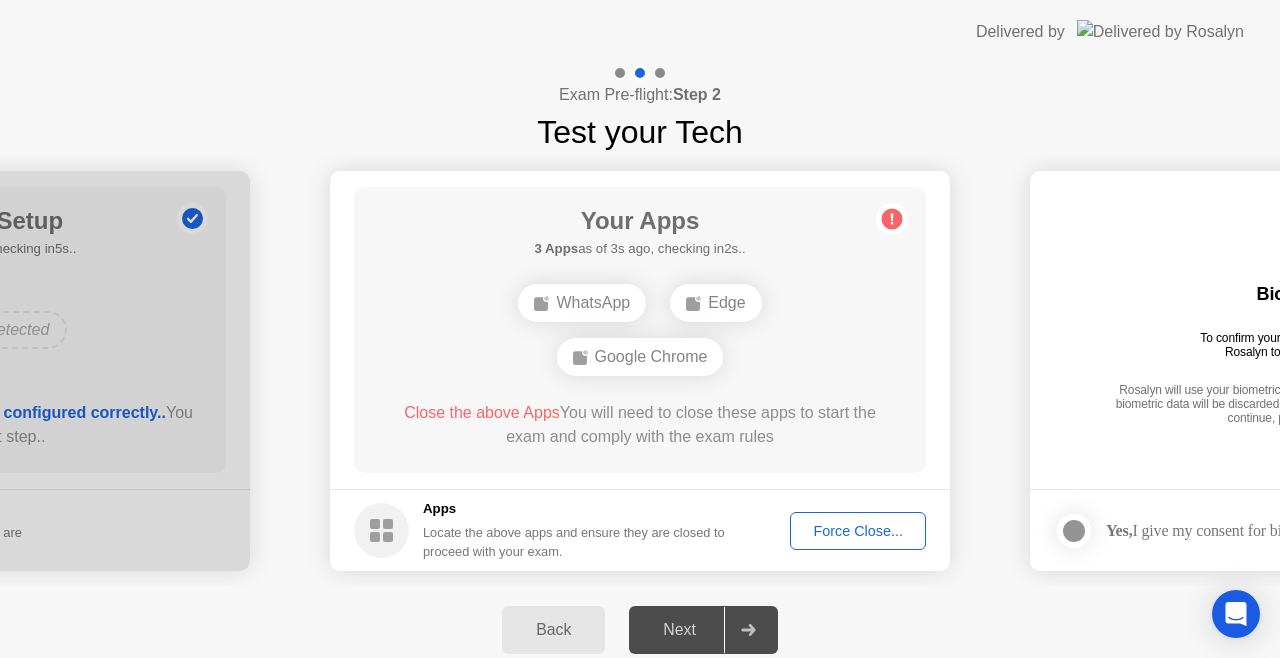 click on "Force Close..." 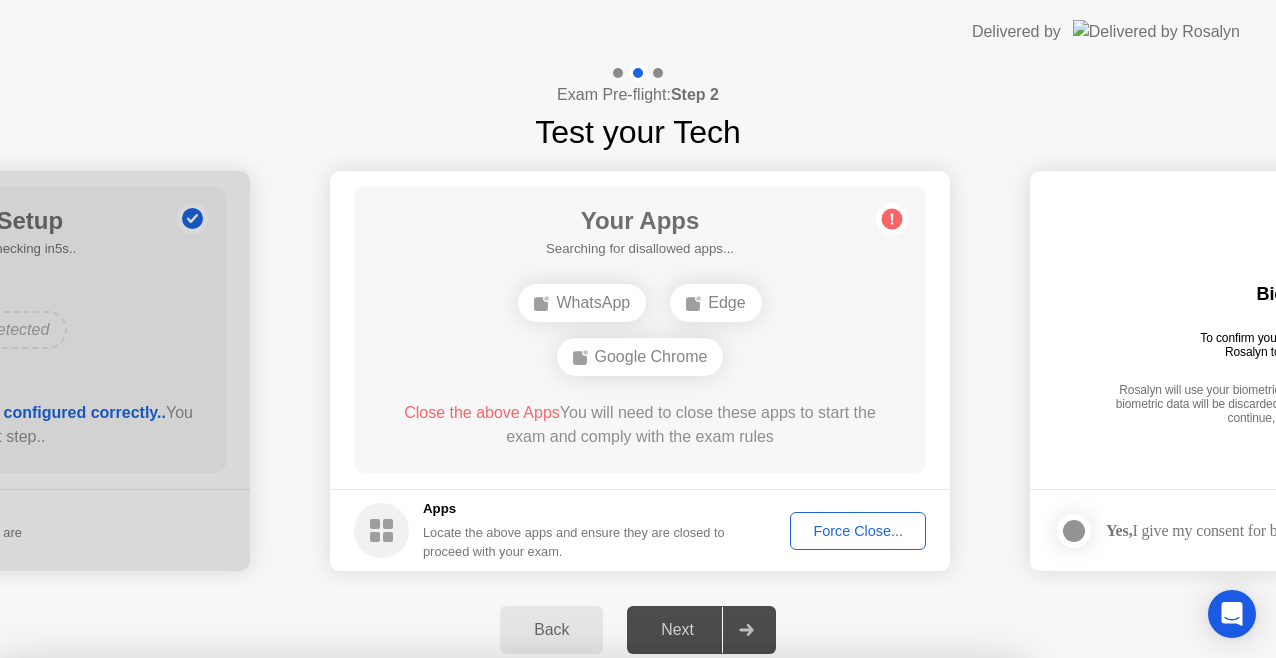 click on "Confirm" at bounding box center [577, 934] 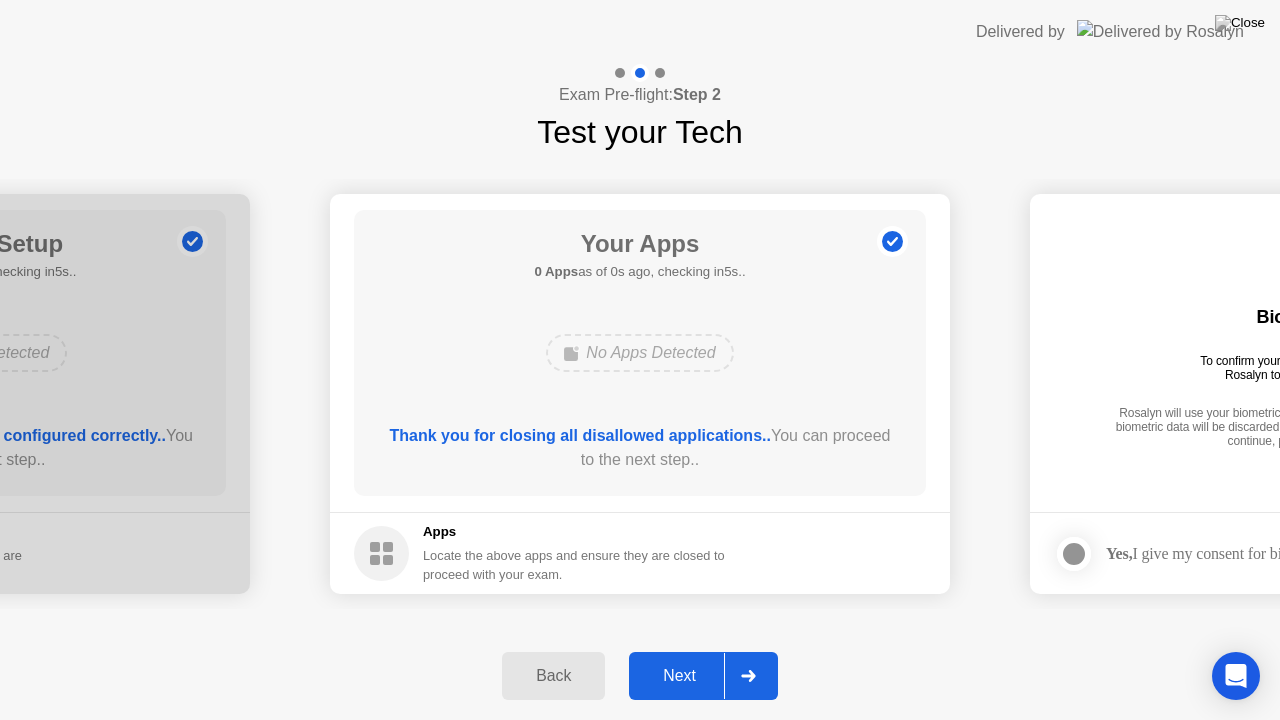 click on "Apps Locate the above apps and ensure they are closed to proceed with your exam." 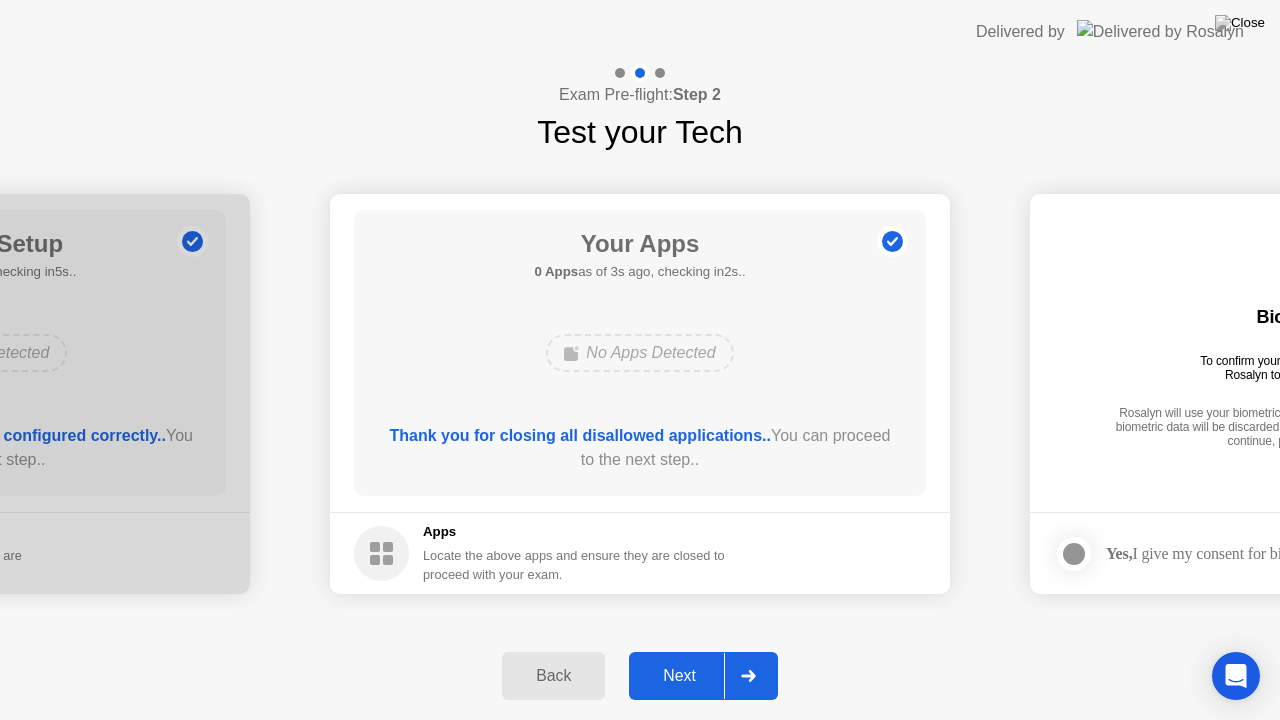 click on "Back" 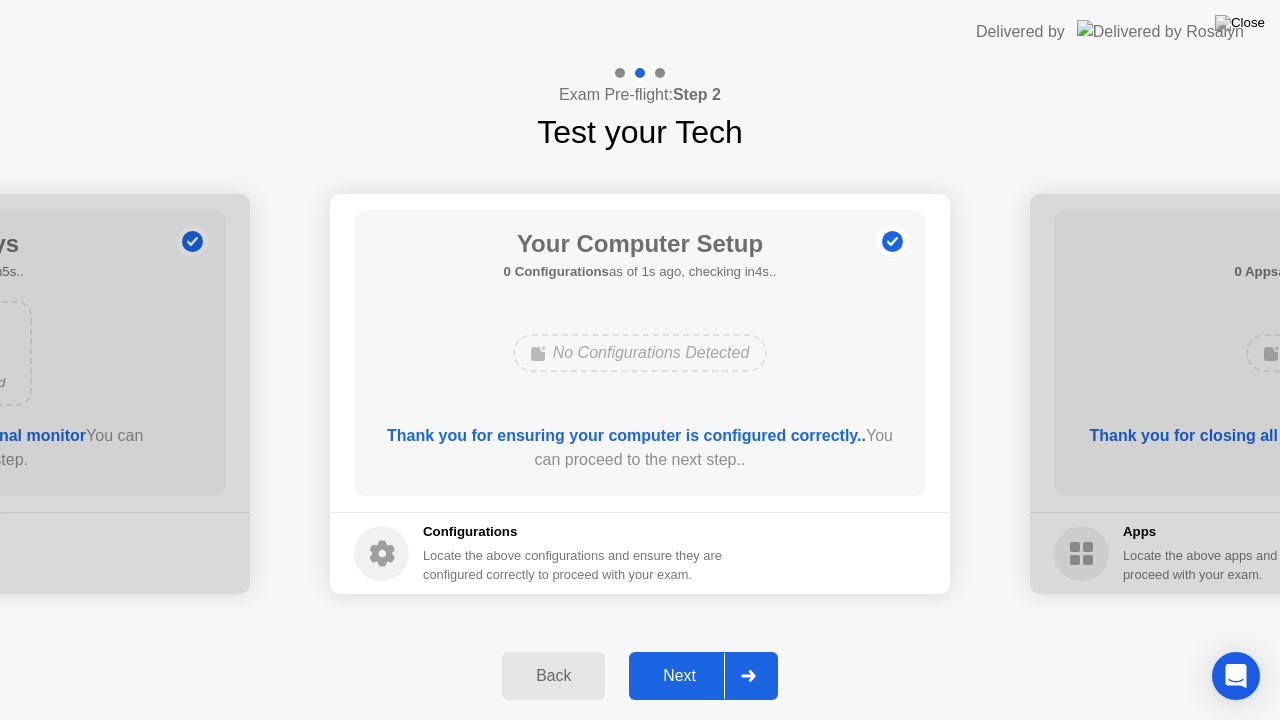 click on "Next" 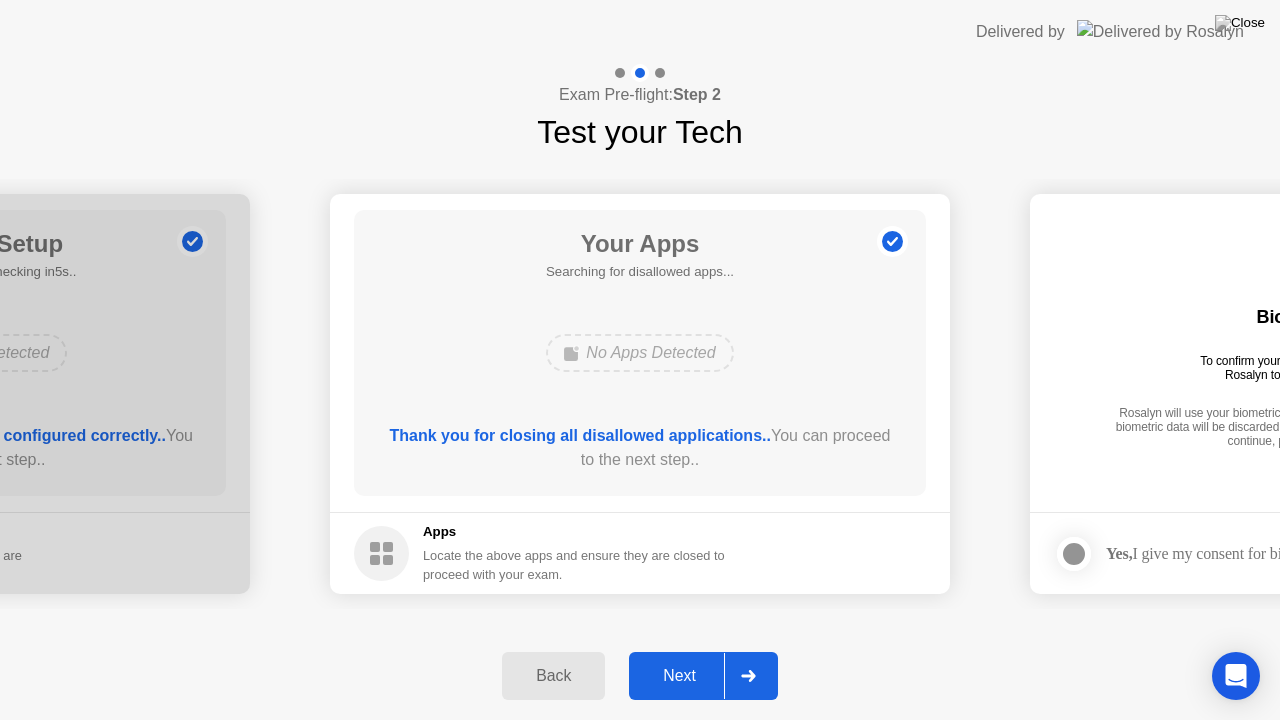 click on "Next" 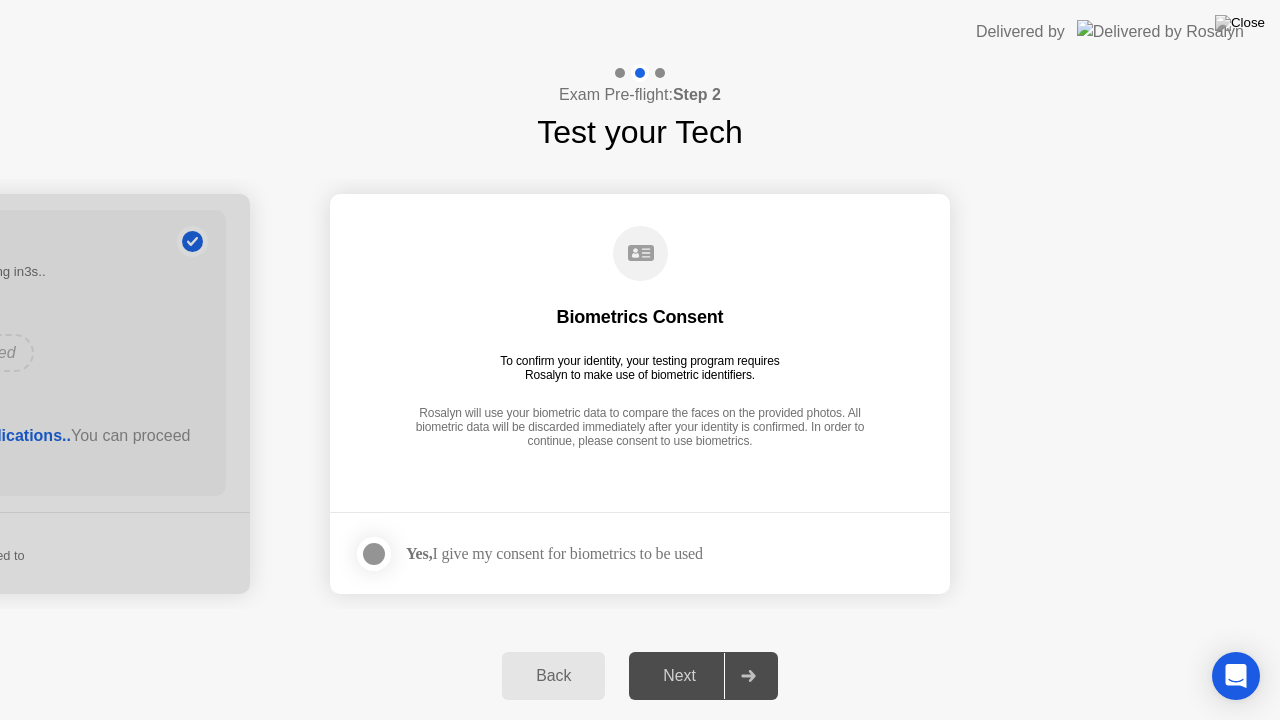 click 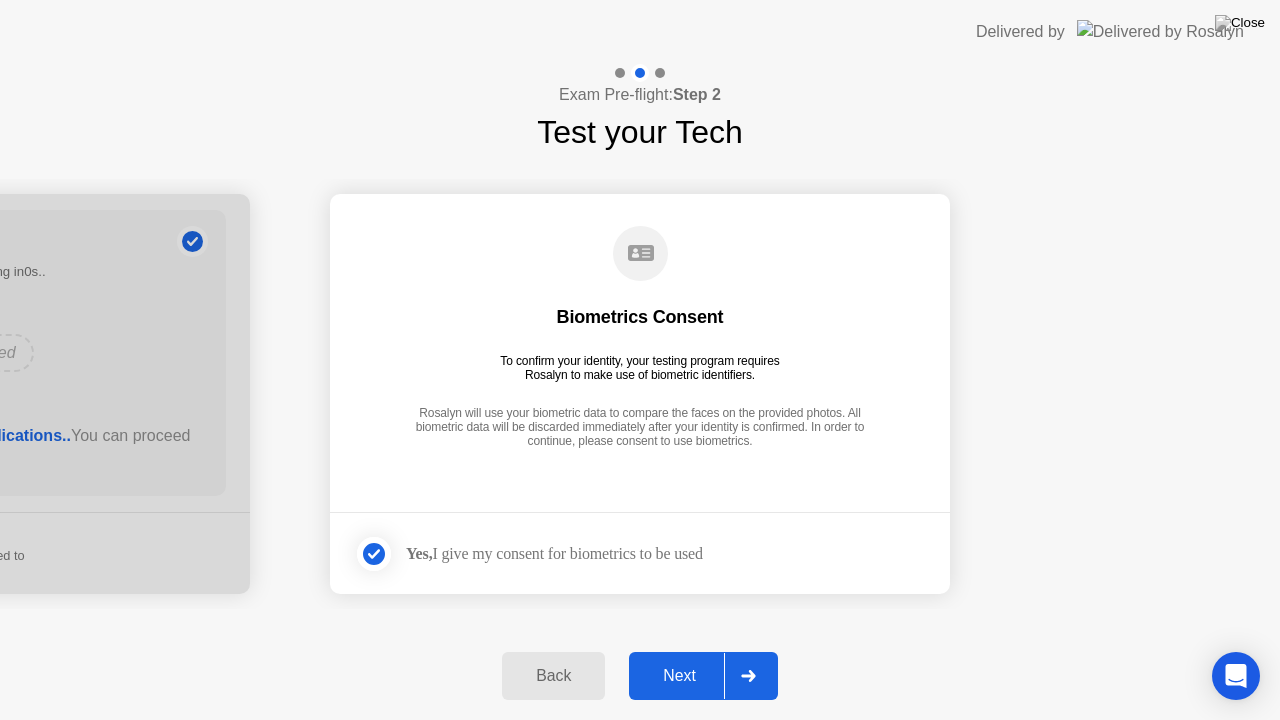 click on "Next" 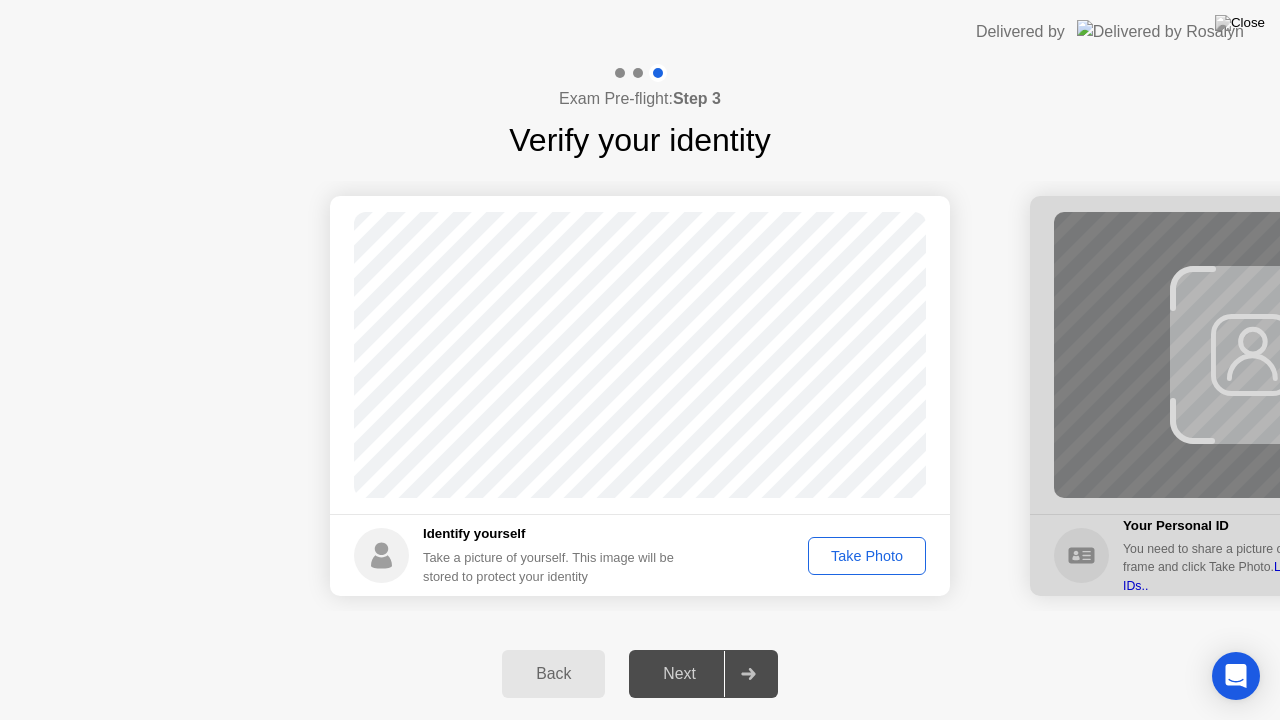click on "Take Photo" 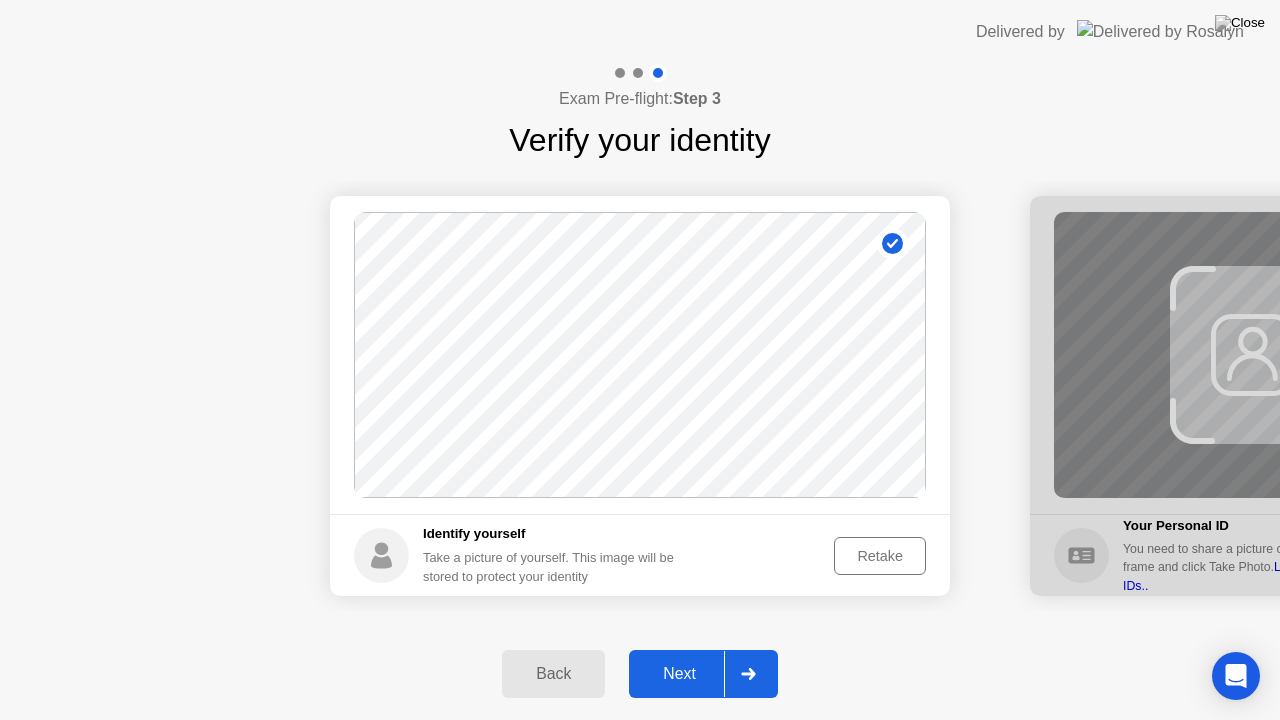 click on "Next" 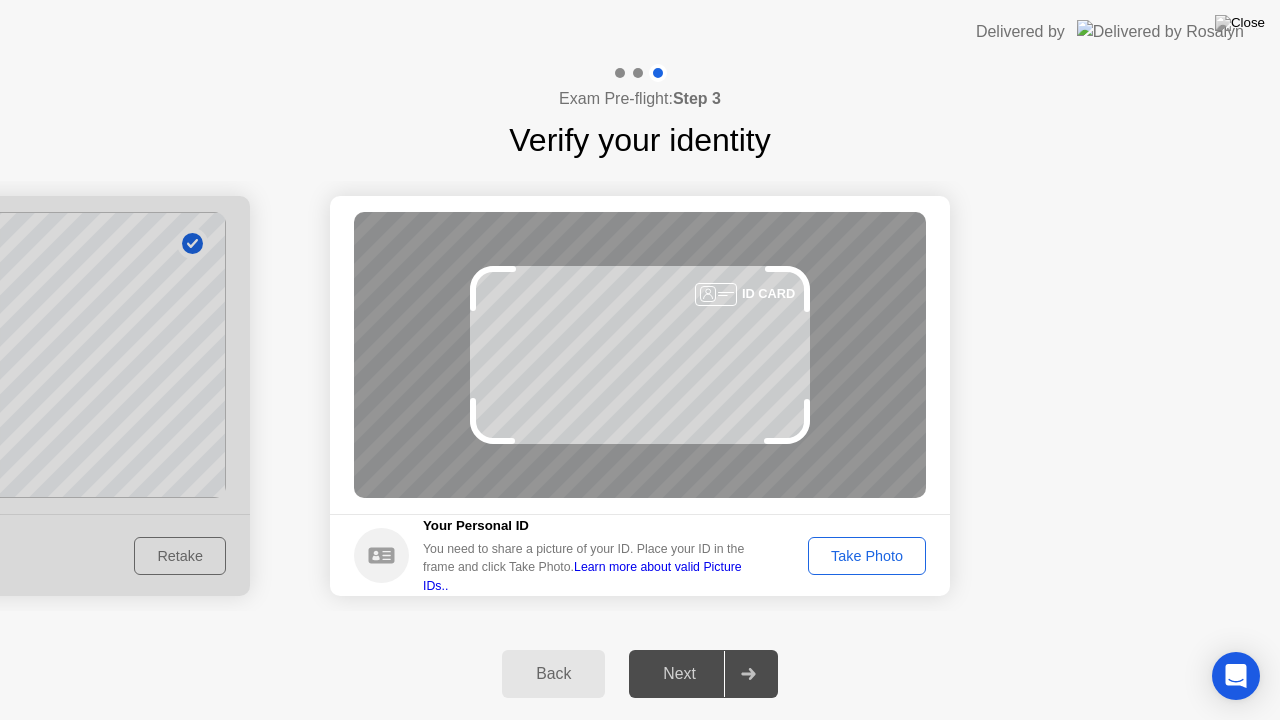 click on "Next" 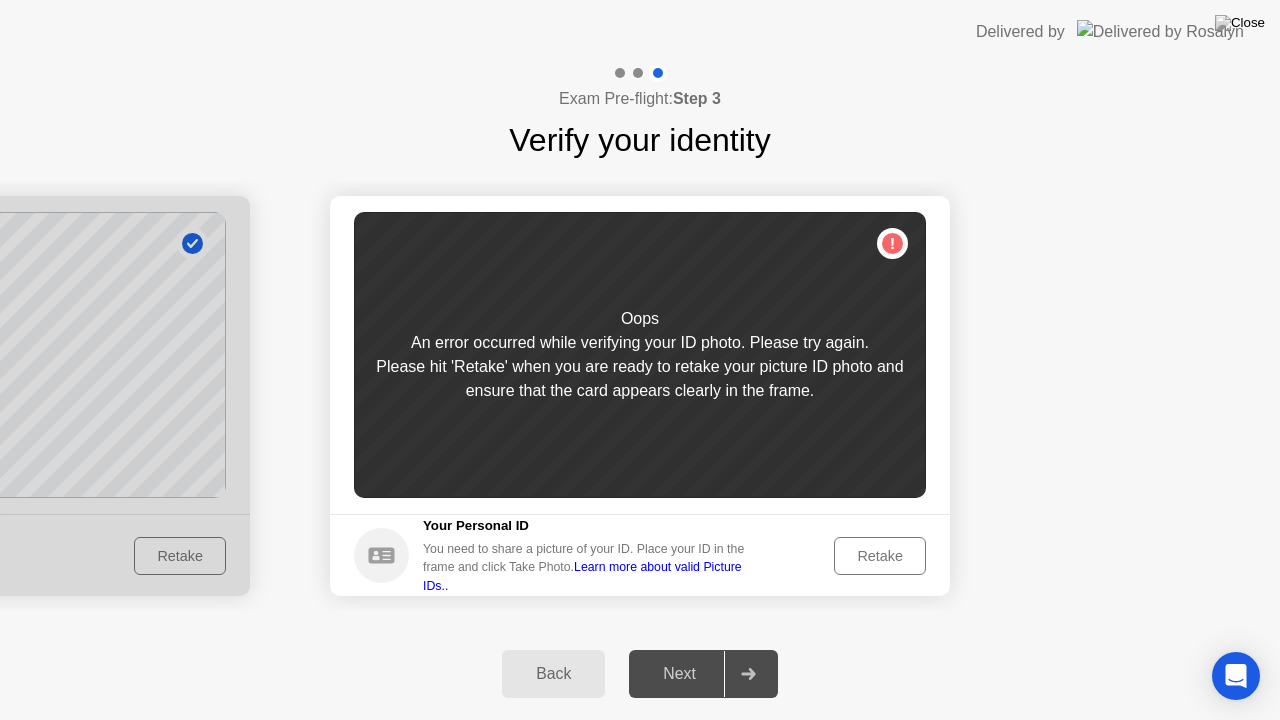 click on "Retake" 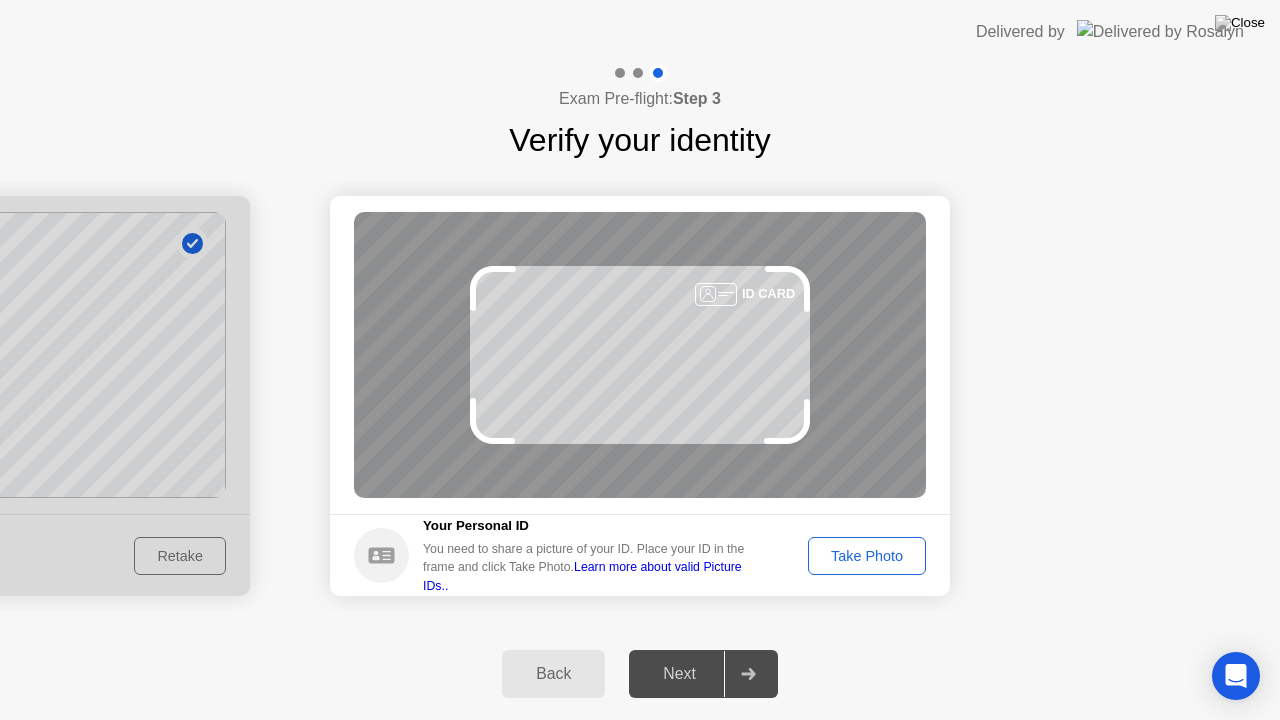 click on "Take Photo" 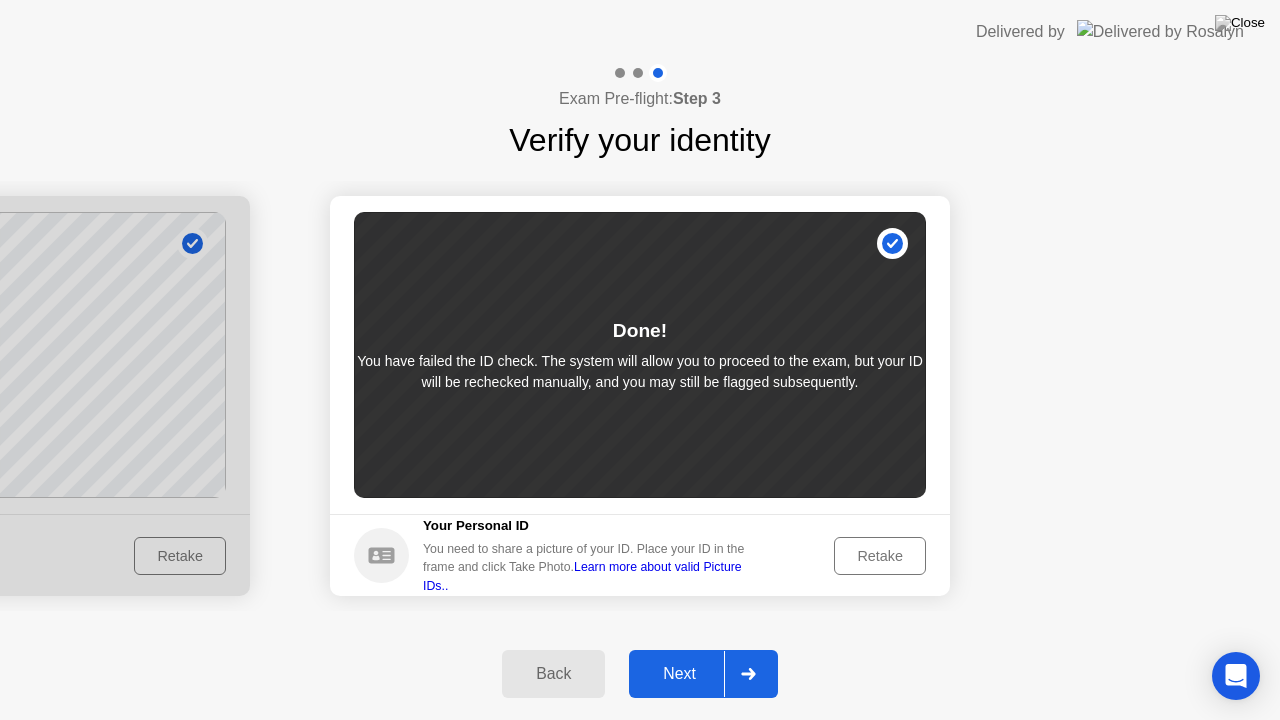 click 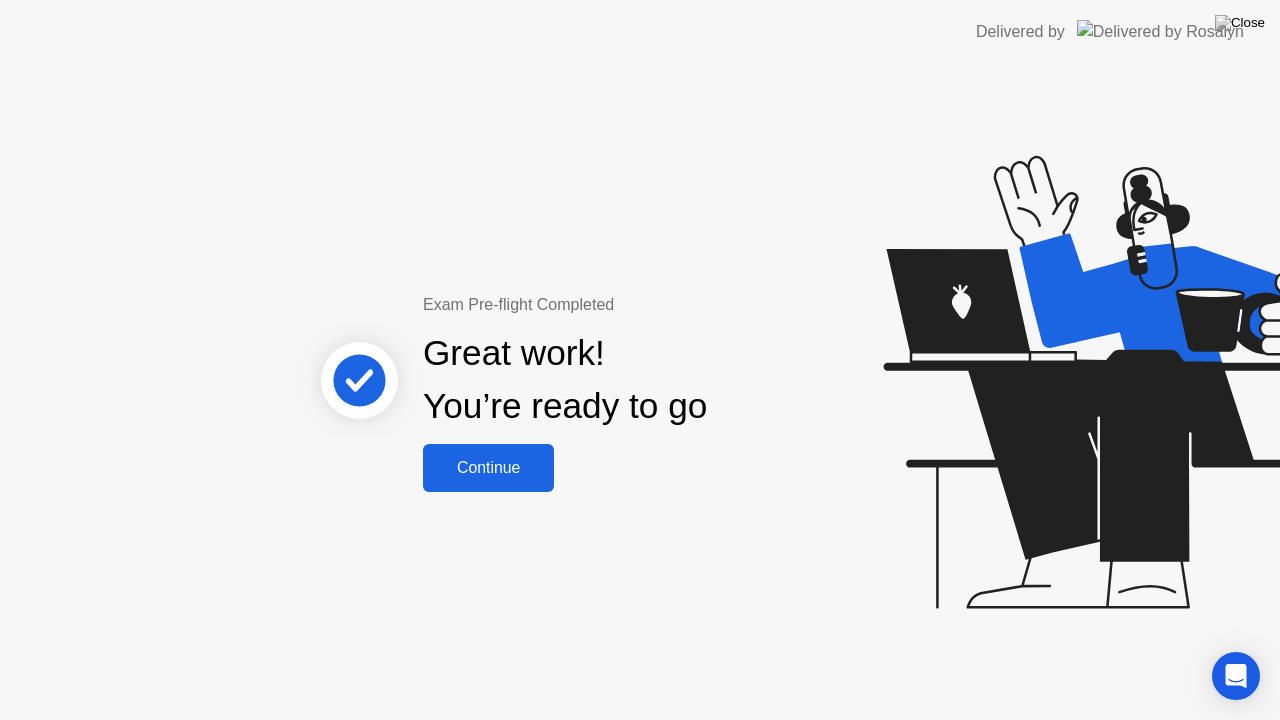 click on "Continue" 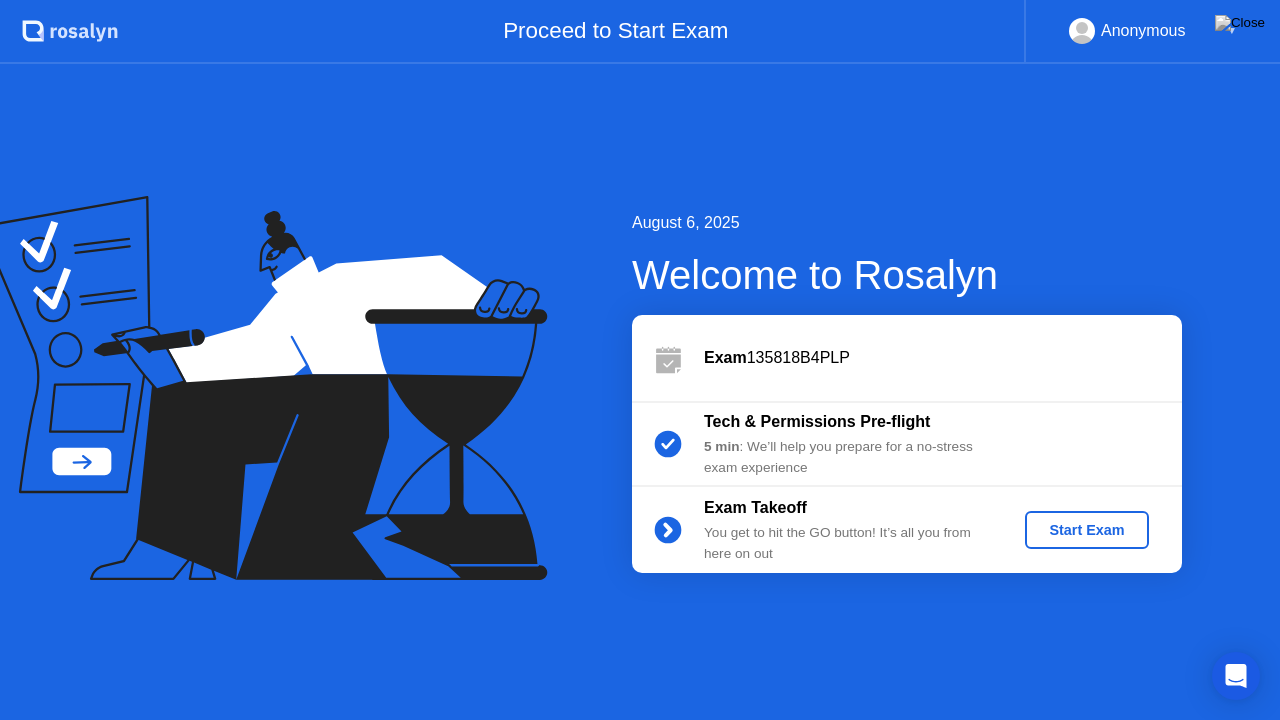 click on "Start Exam" 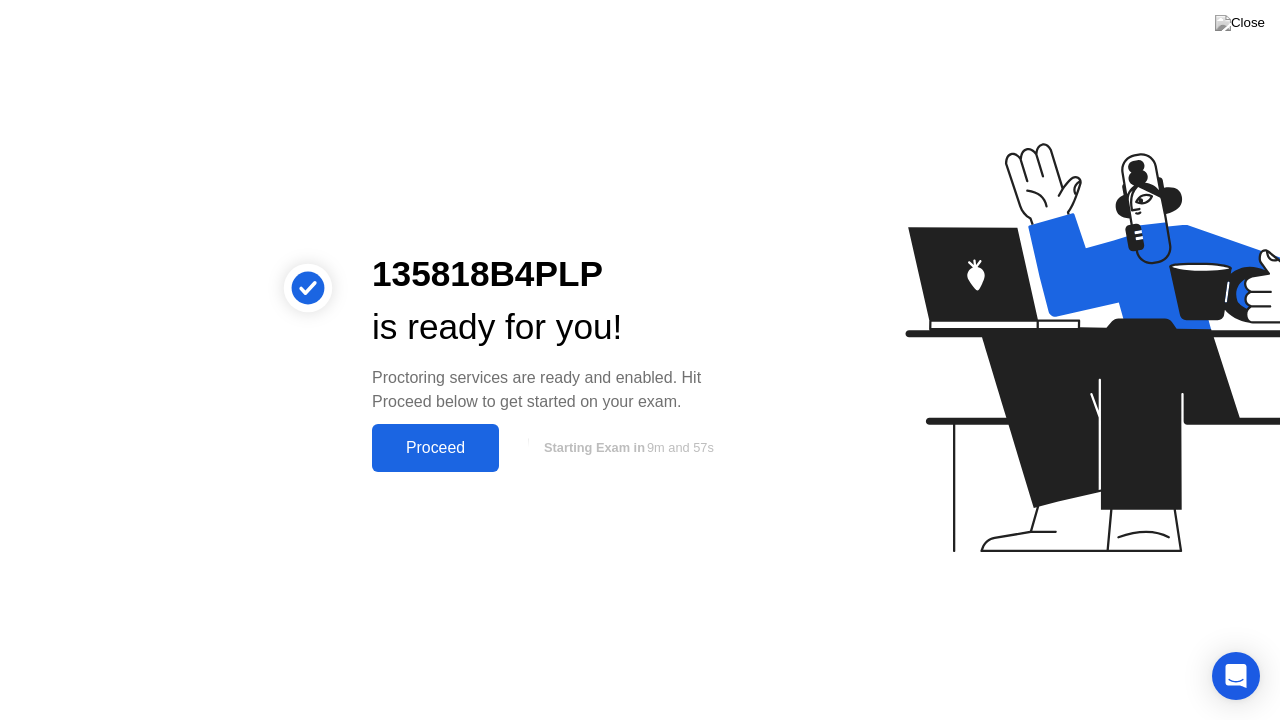 click on "Proceed" 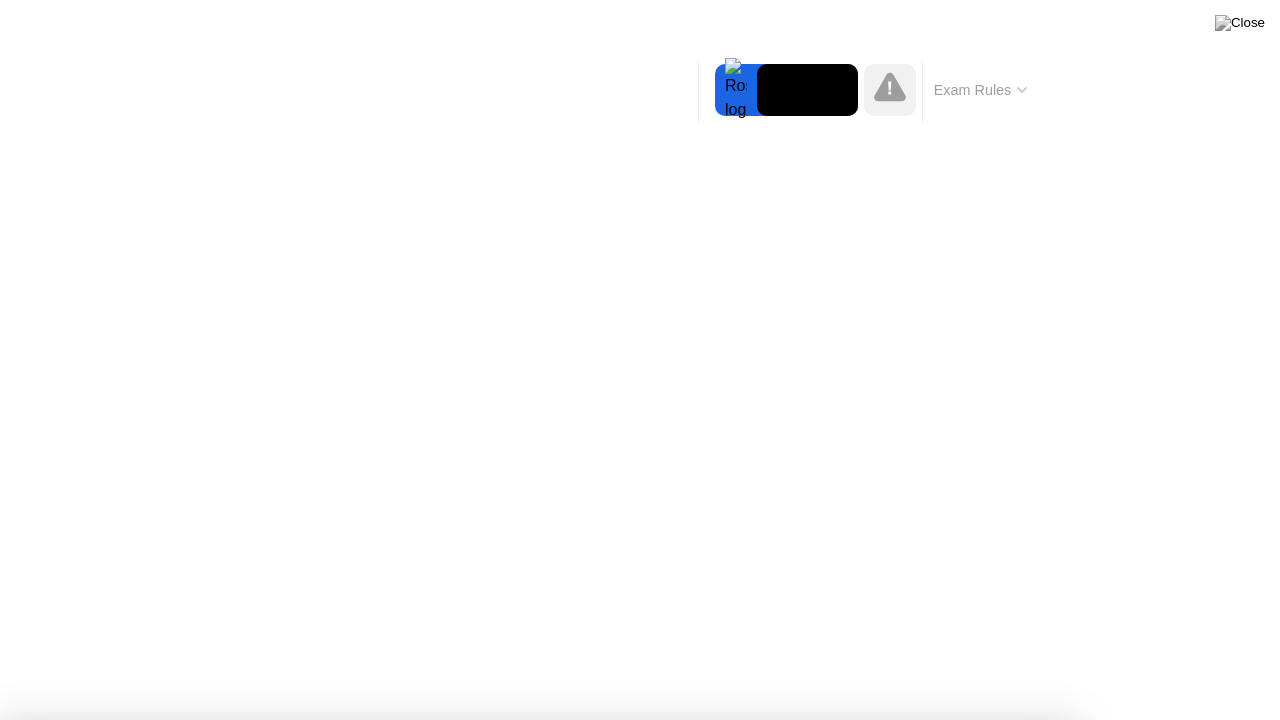 click on "Got it!" at bounding box center (647, 1238) 